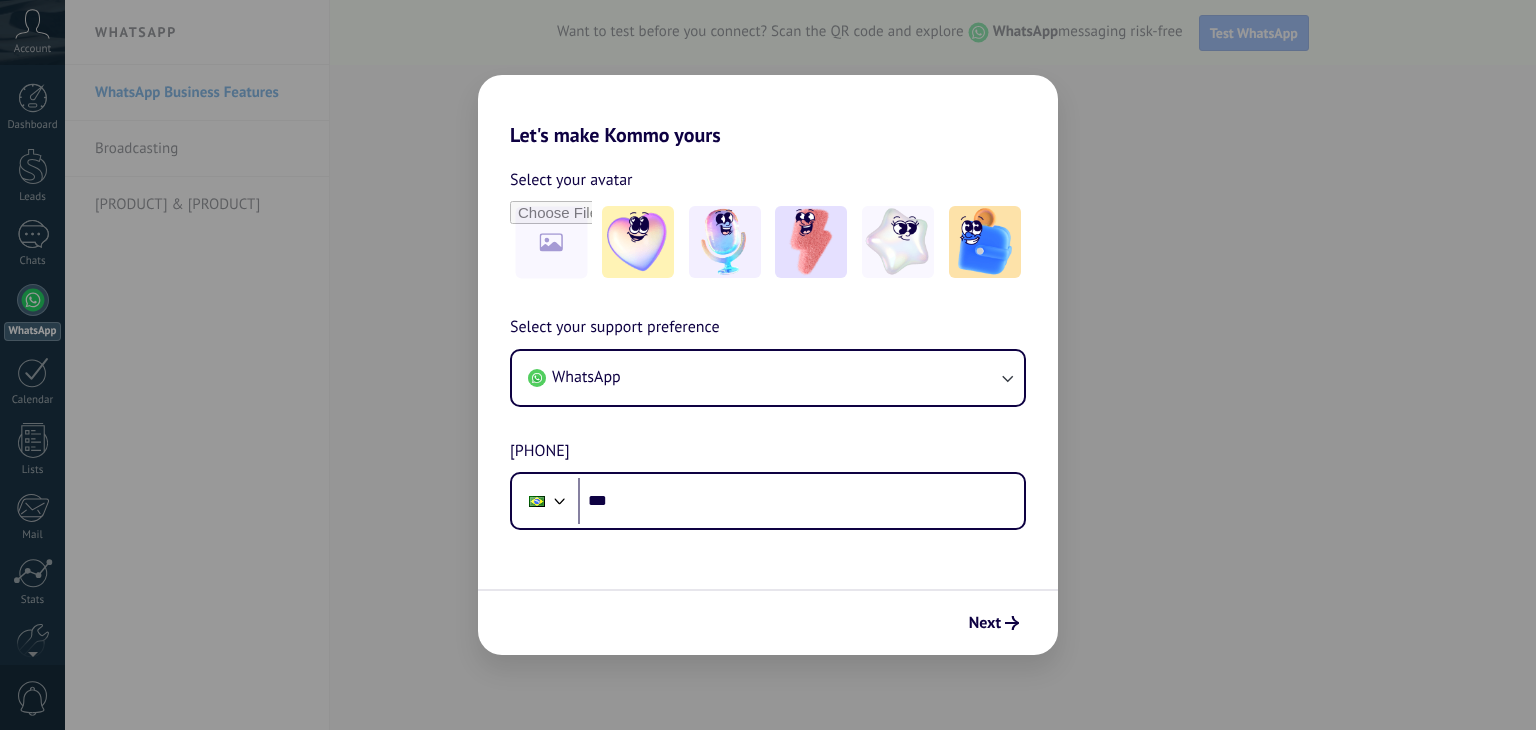 scroll, scrollTop: 0, scrollLeft: 0, axis: both 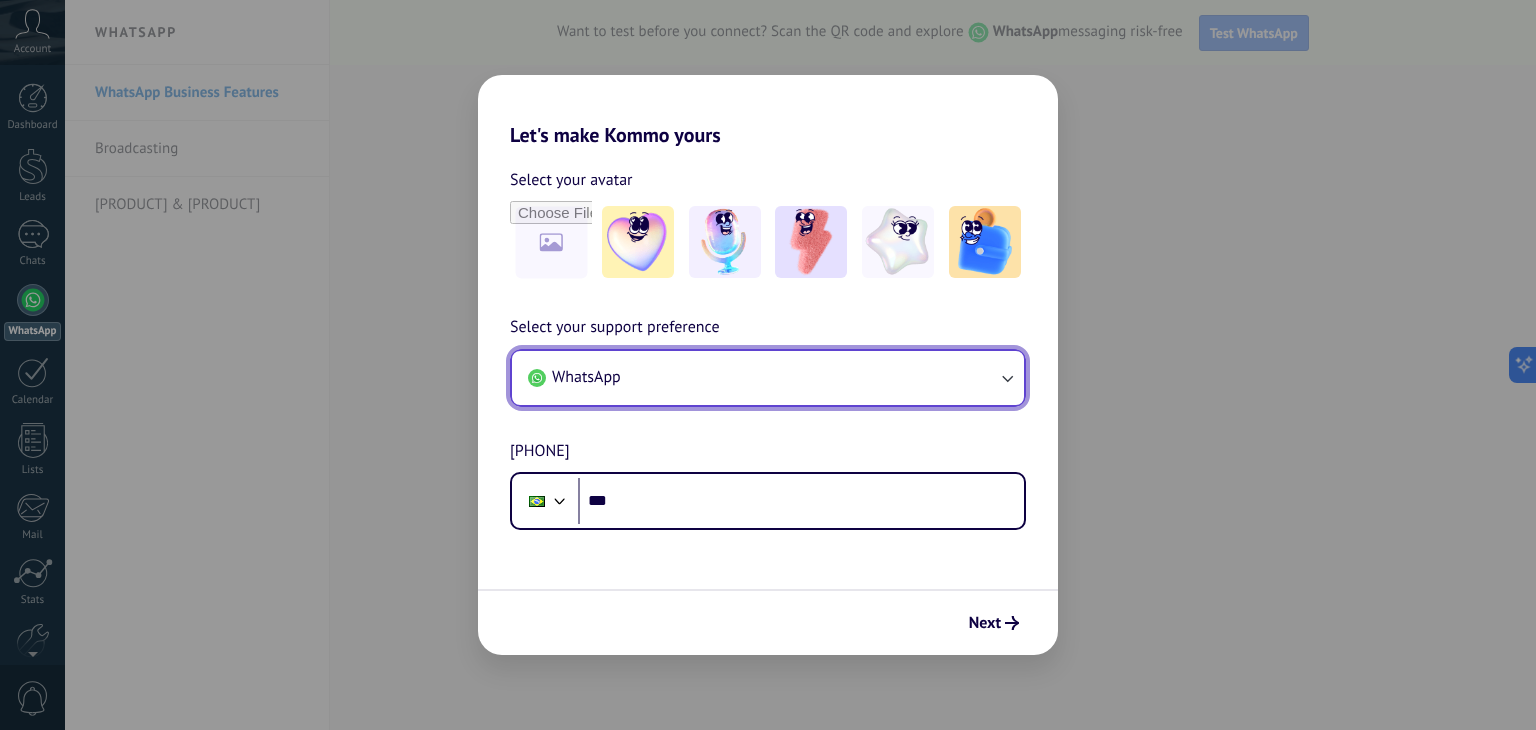 click at bounding box center (1007, 378) 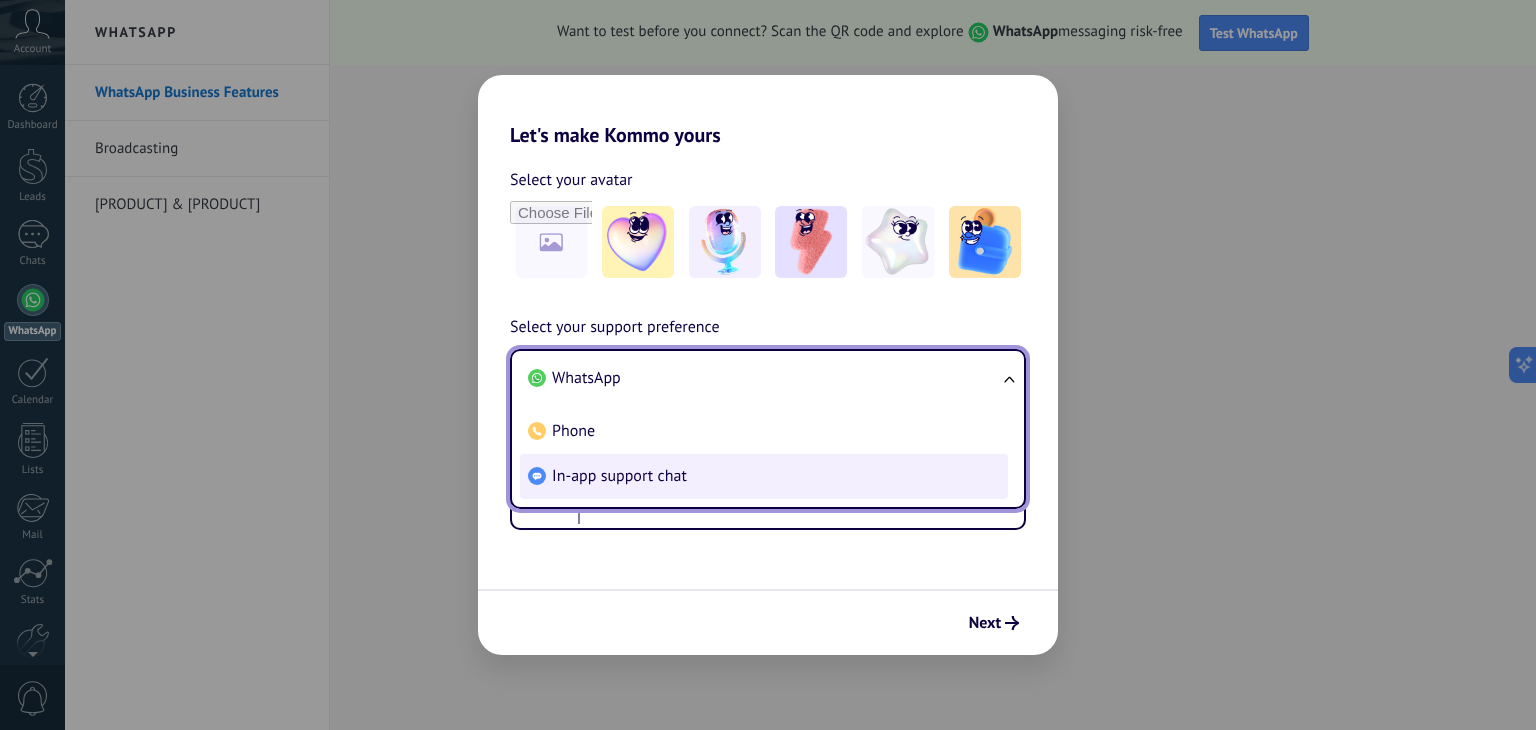 click on "In-app support chat" at bounding box center (586, 378) 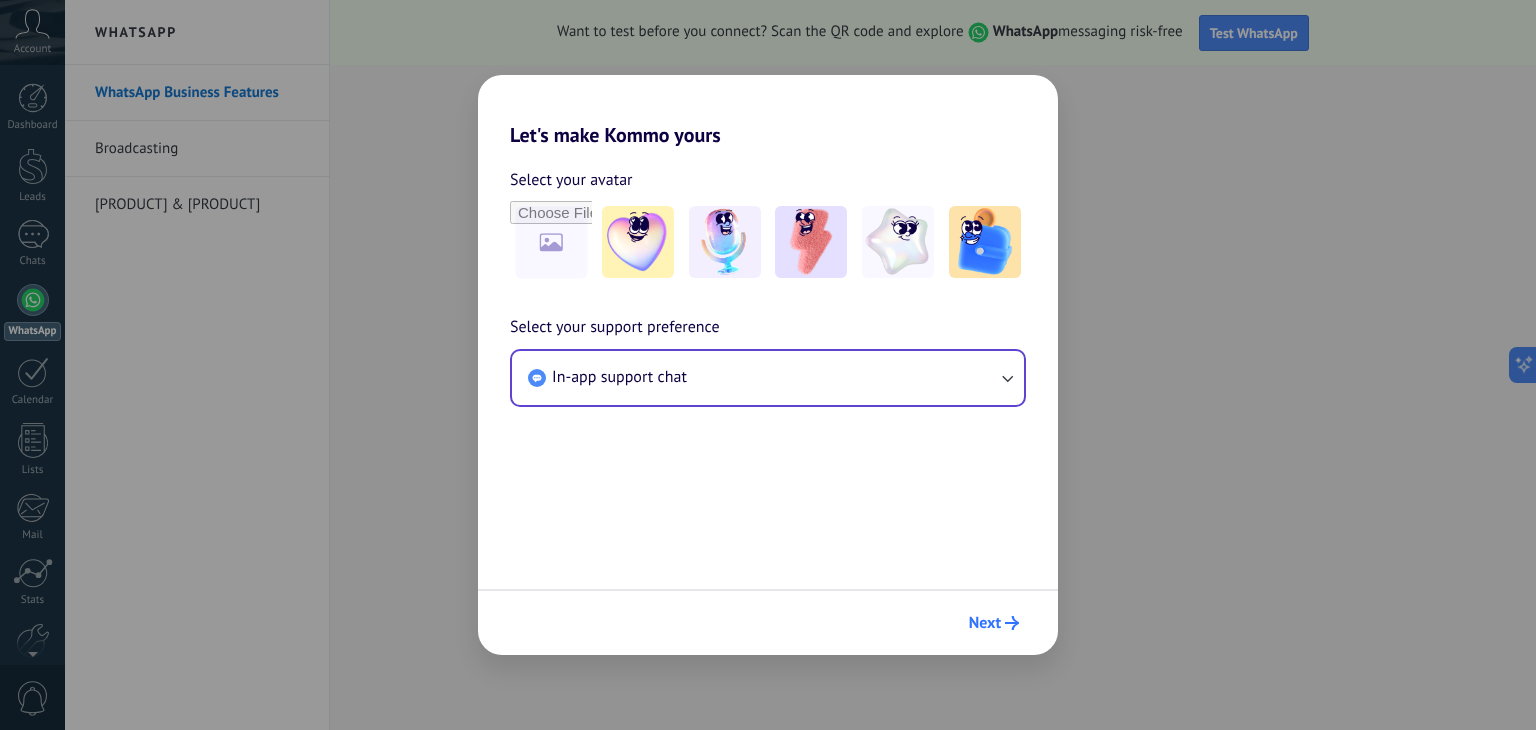 click on "Next" at bounding box center [985, 623] 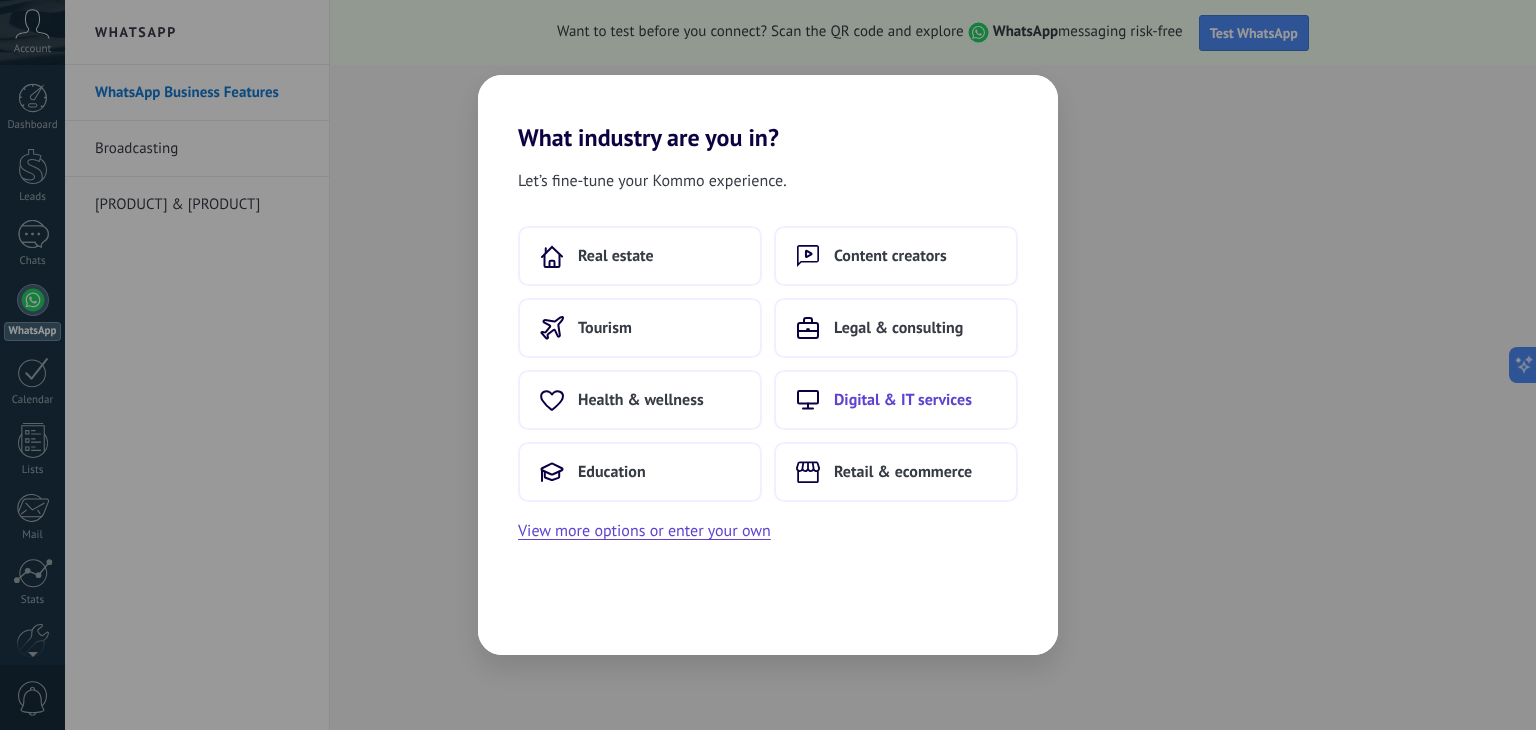 click on "Digital & IT services" at bounding box center (616, 256) 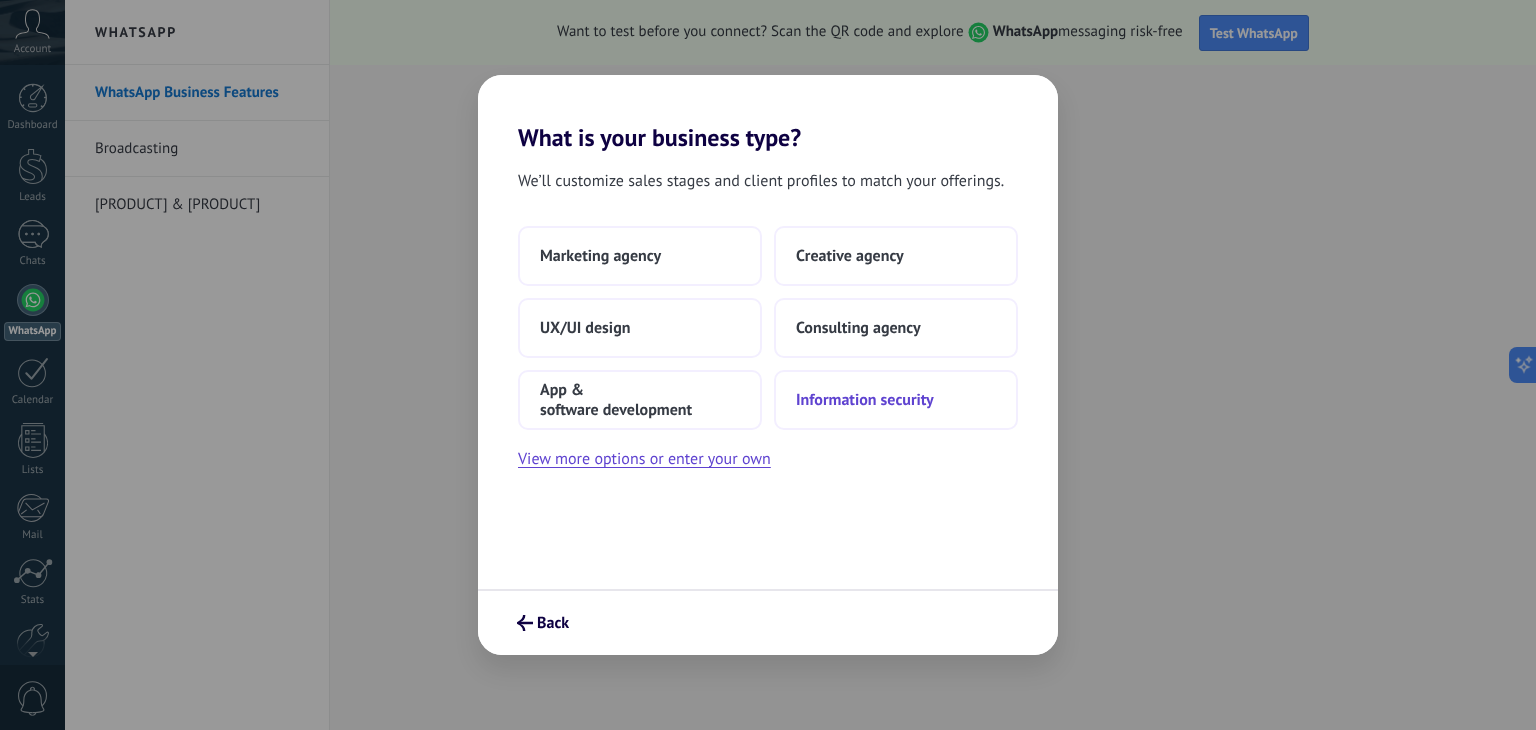 click on "Information security" at bounding box center (600, 256) 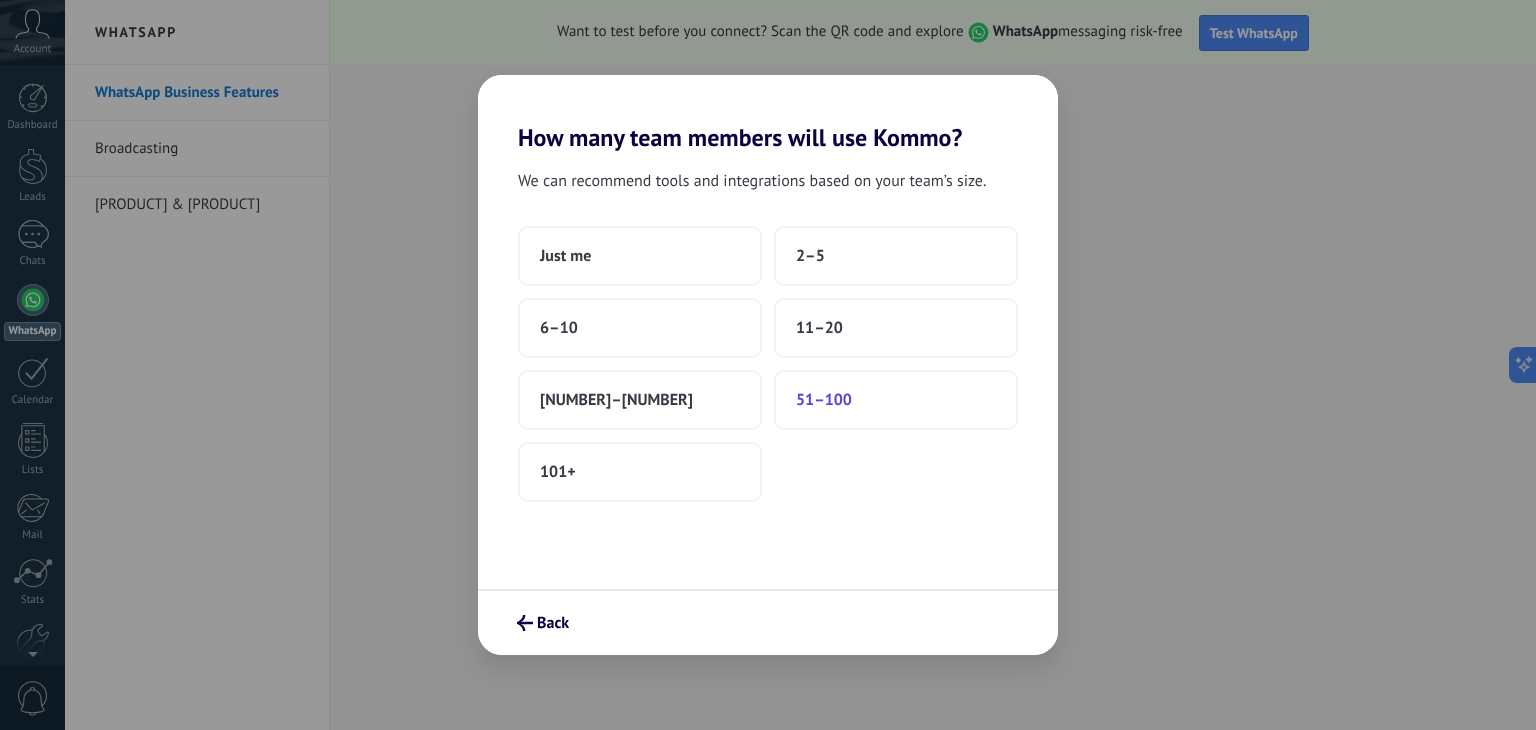 click on "51–100" at bounding box center (896, 400) 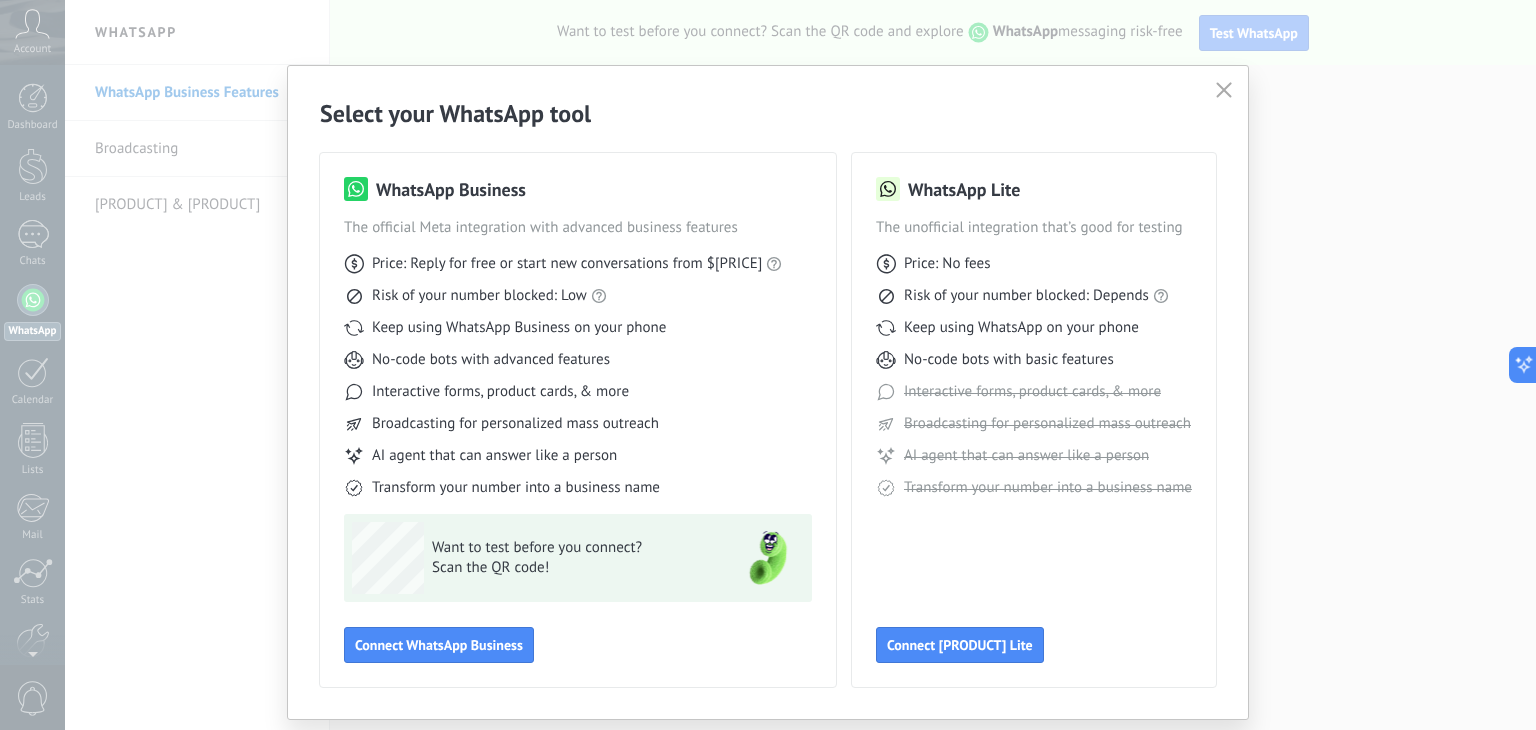 click at bounding box center (1224, 90) 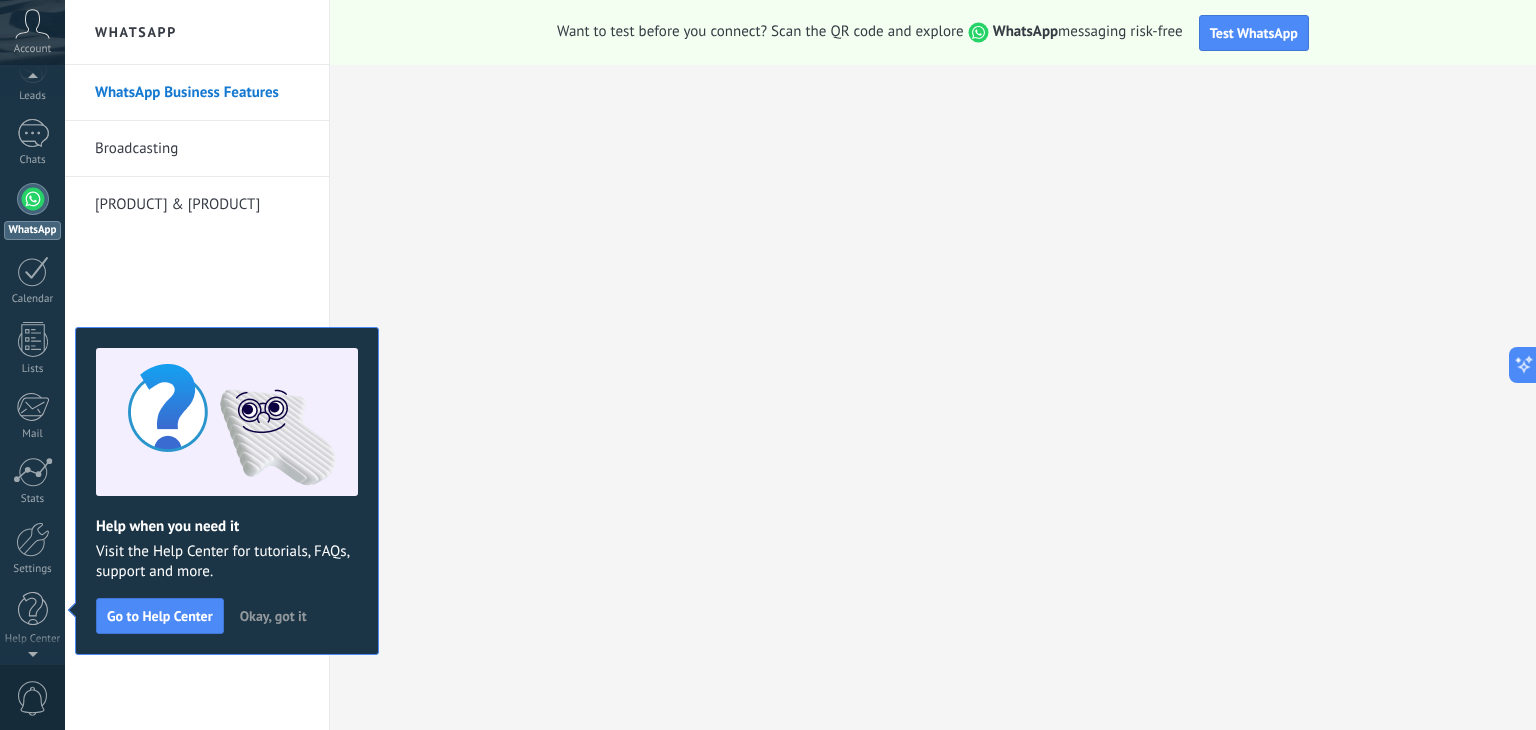 scroll, scrollTop: 0, scrollLeft: 0, axis: both 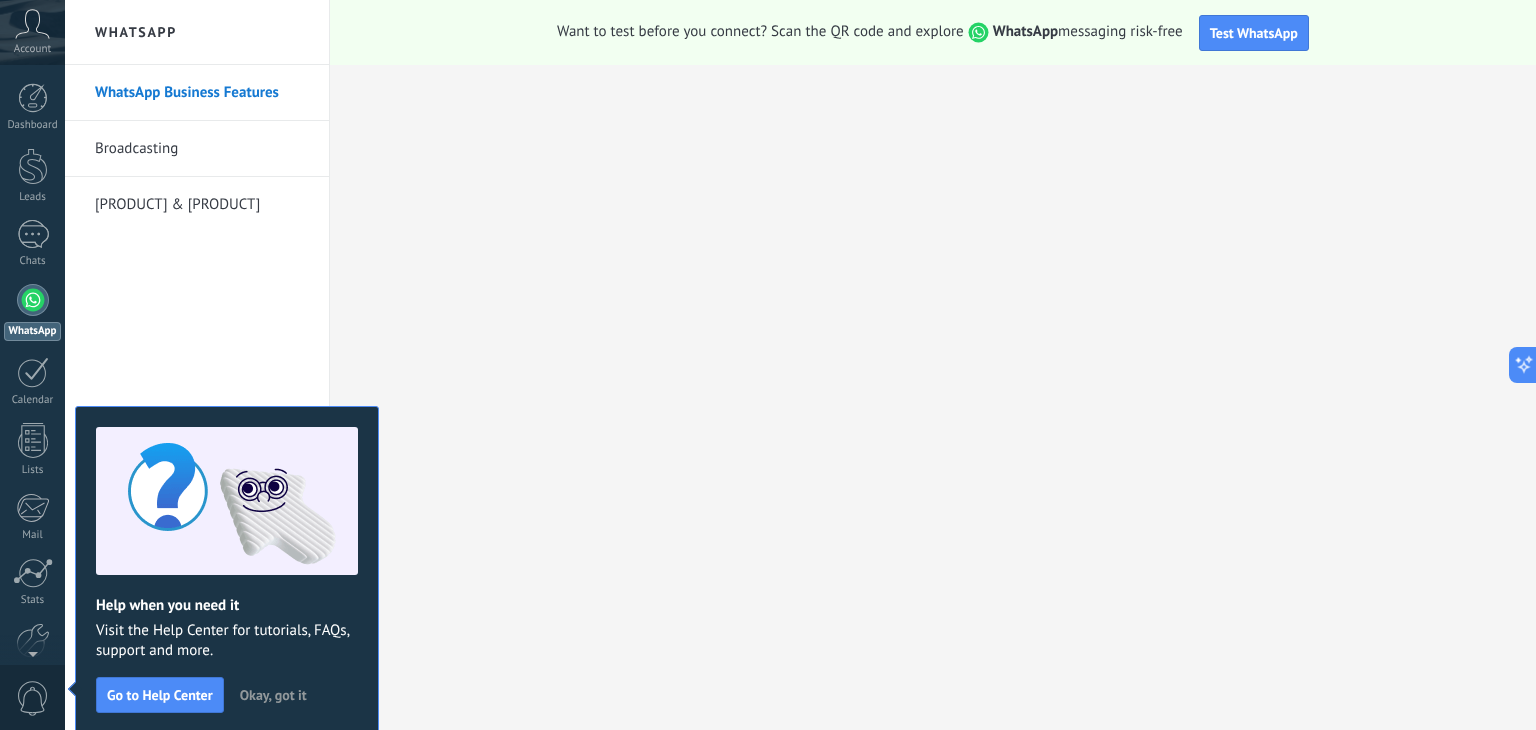 click on "Okay, got it" at bounding box center [273, 695] 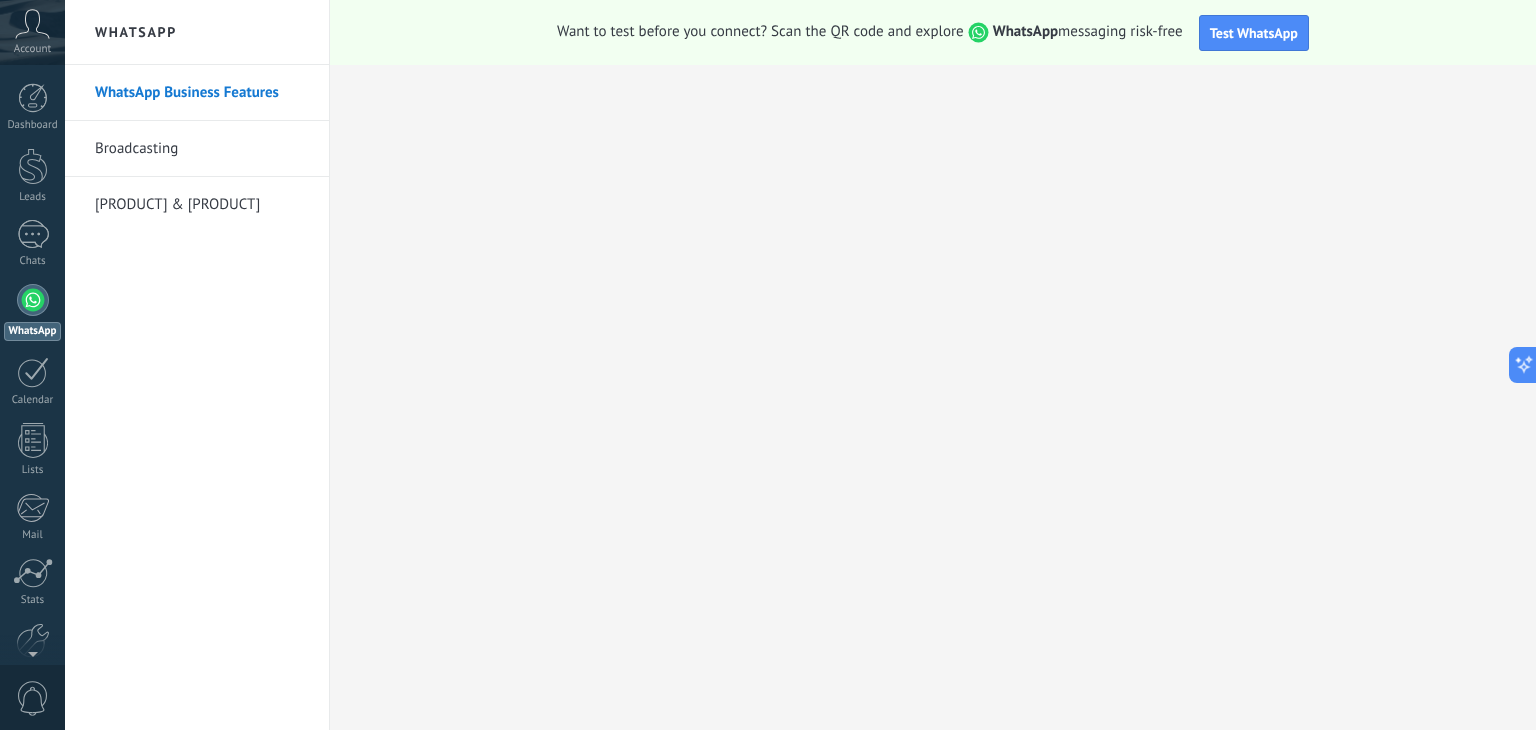 click at bounding box center [33, 23] 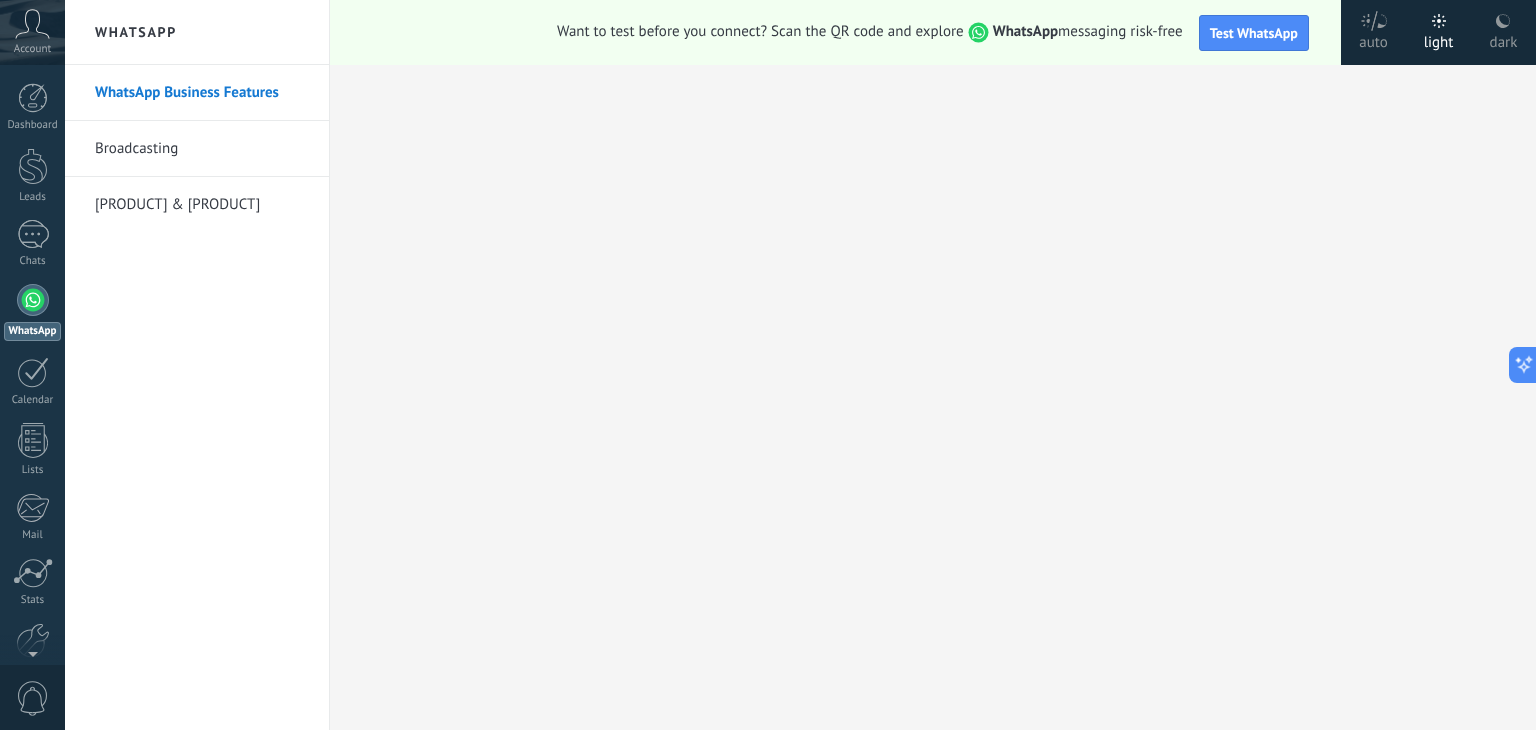 click at bounding box center [32, 24] 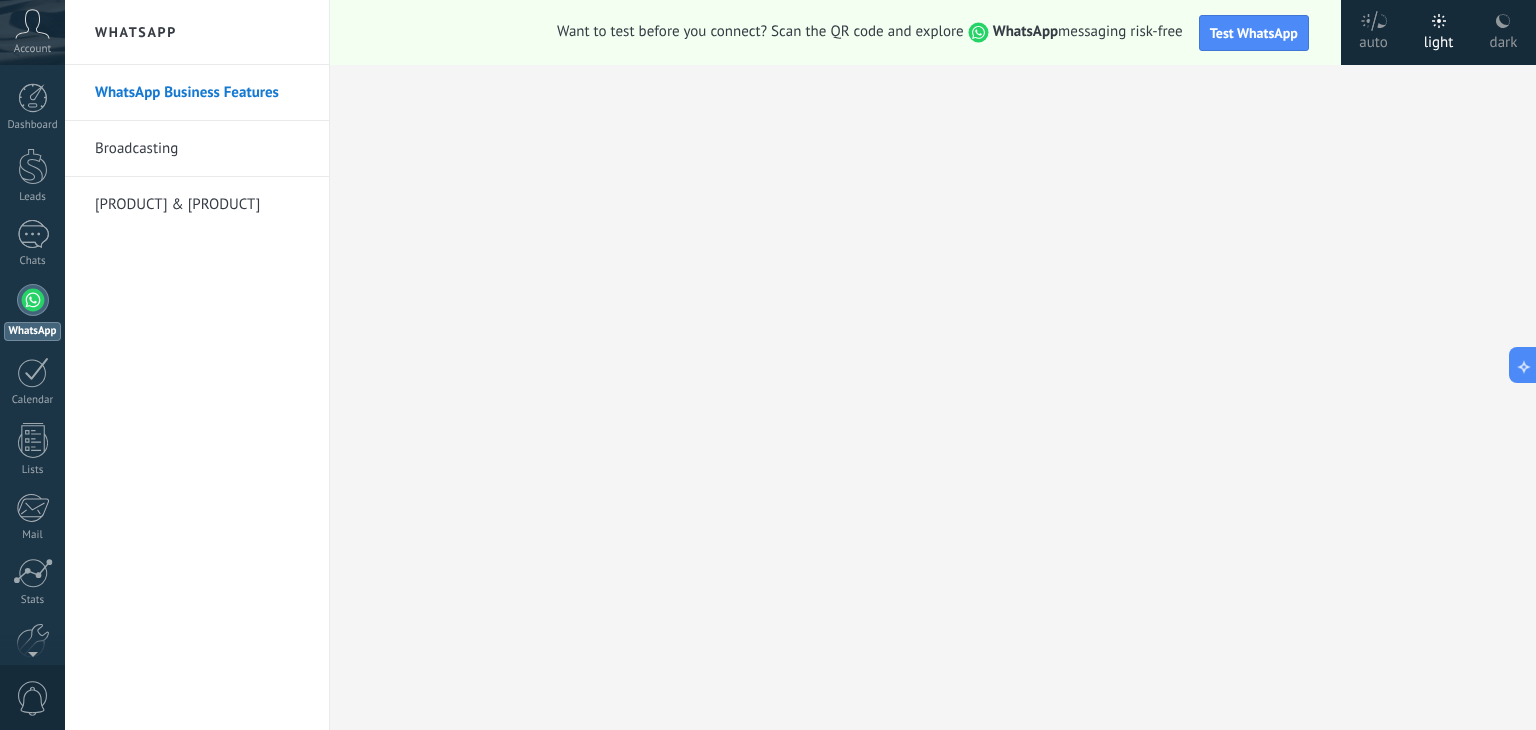 click at bounding box center (32, 24) 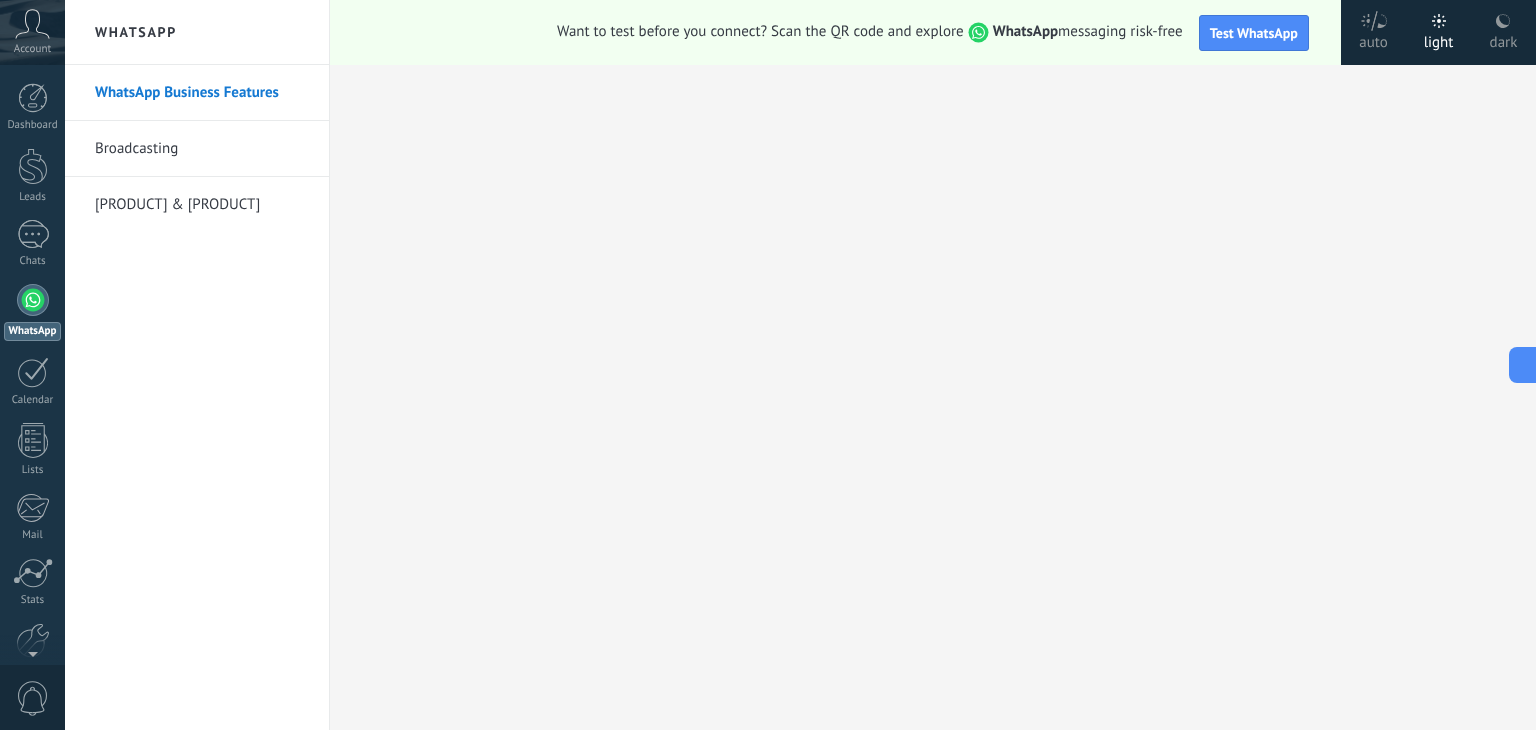 click at bounding box center (32, 24) 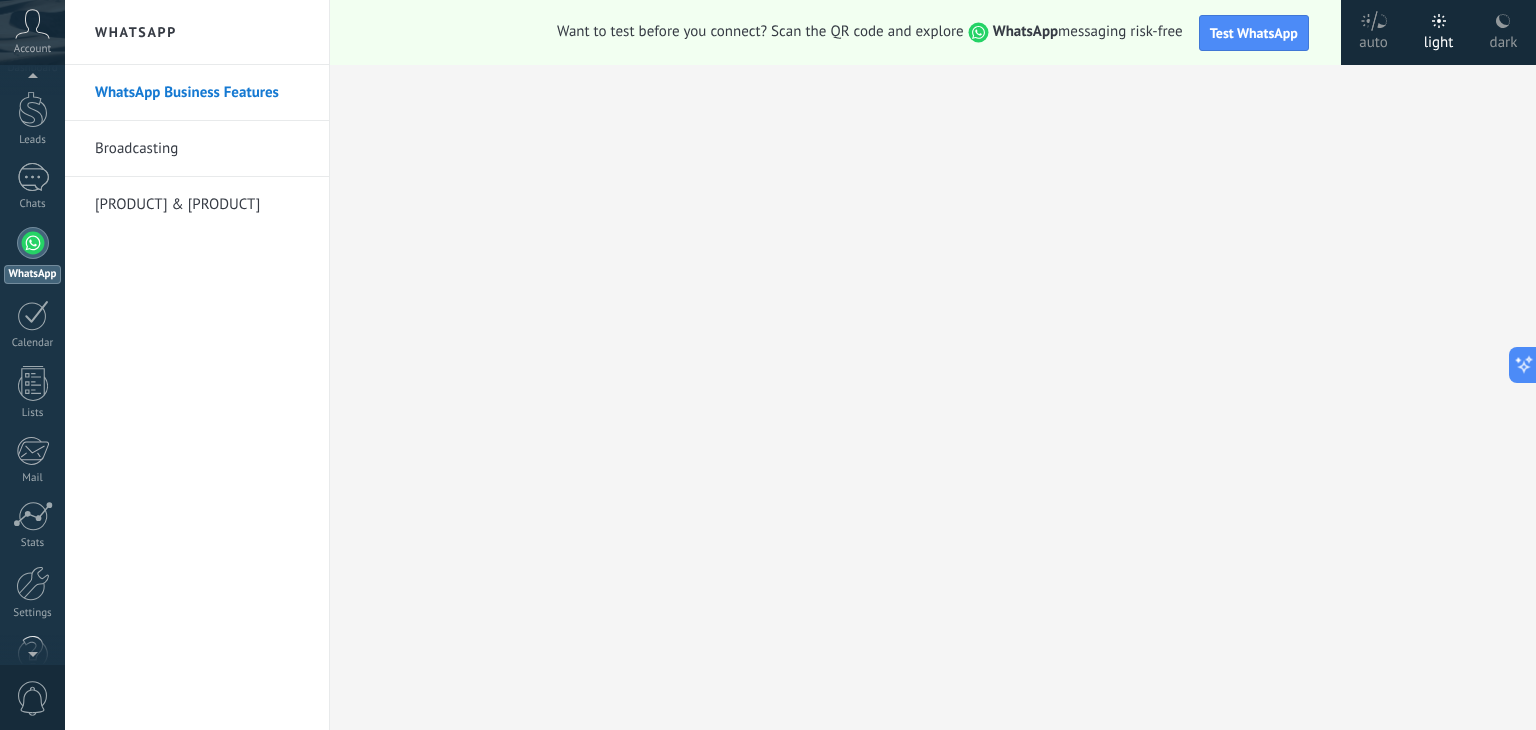 scroll, scrollTop: 100, scrollLeft: 0, axis: vertical 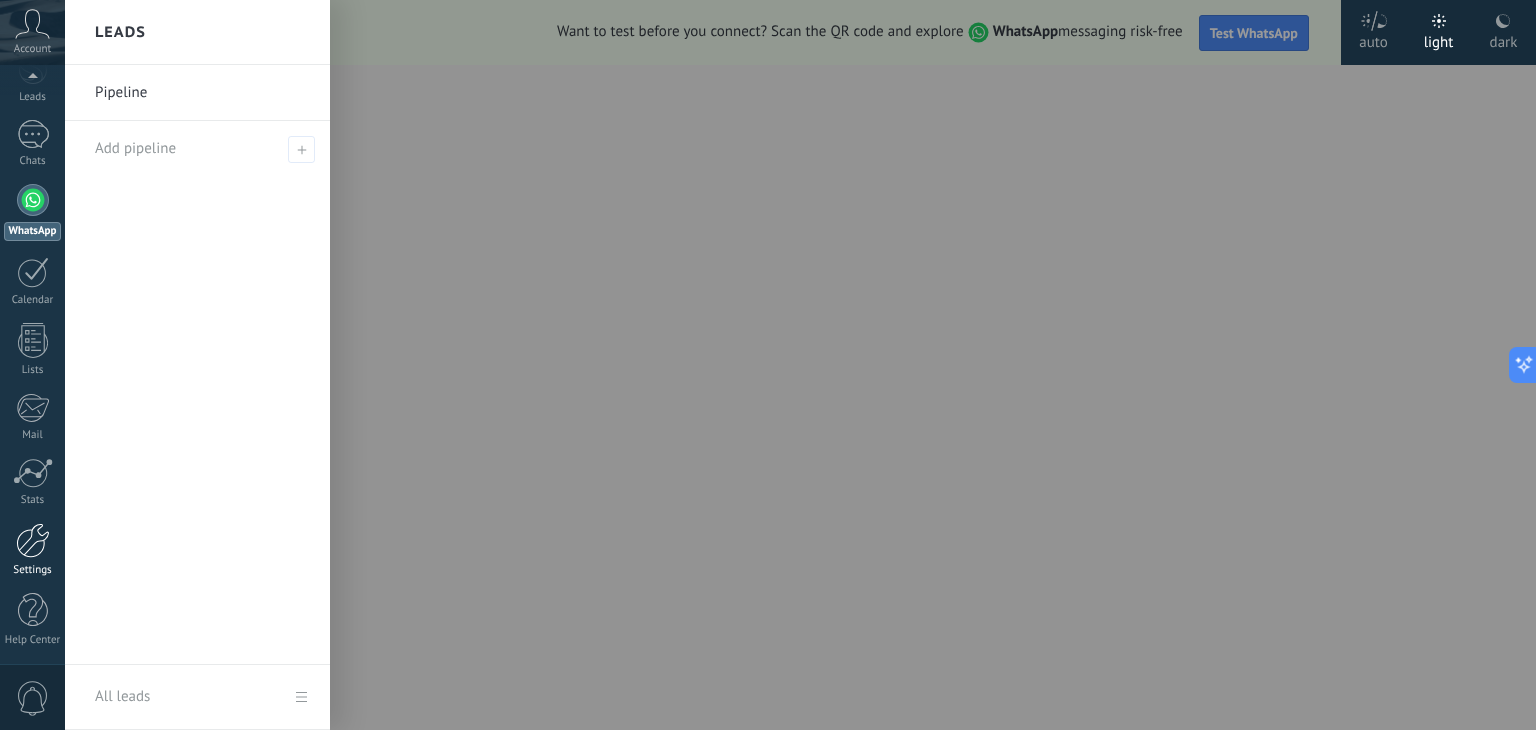 click at bounding box center [33, 540] 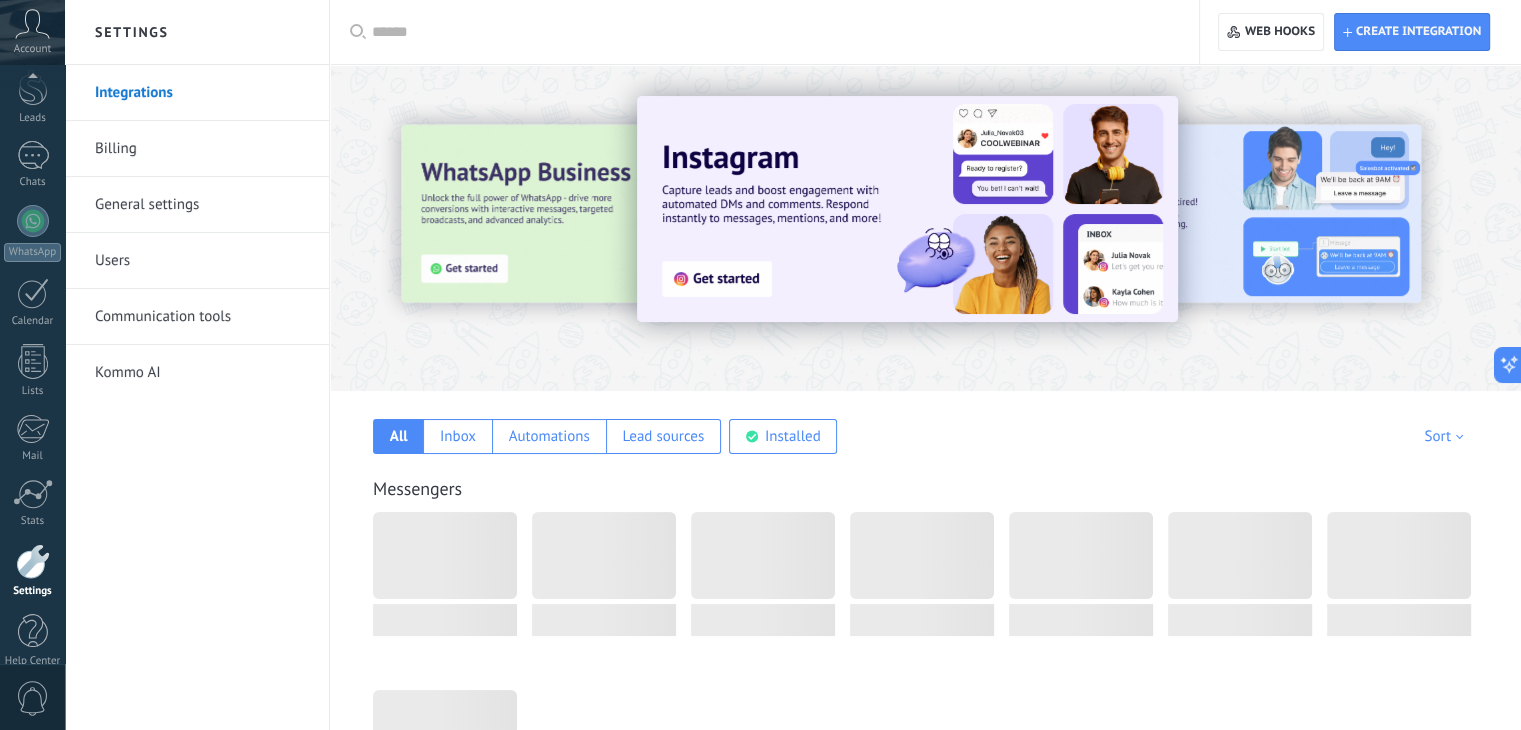 scroll, scrollTop: 101, scrollLeft: 0, axis: vertical 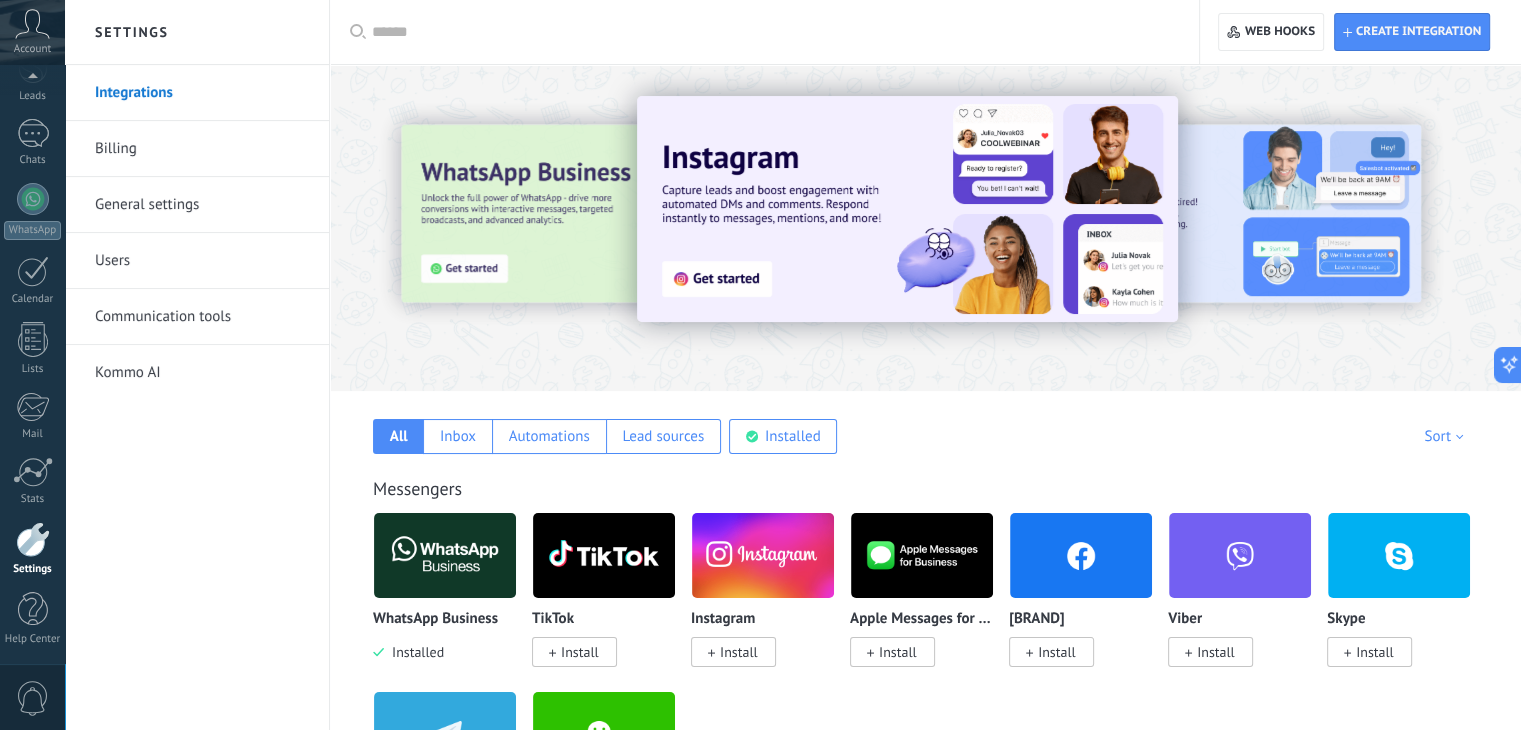 click on "General settings" at bounding box center [202, 205] 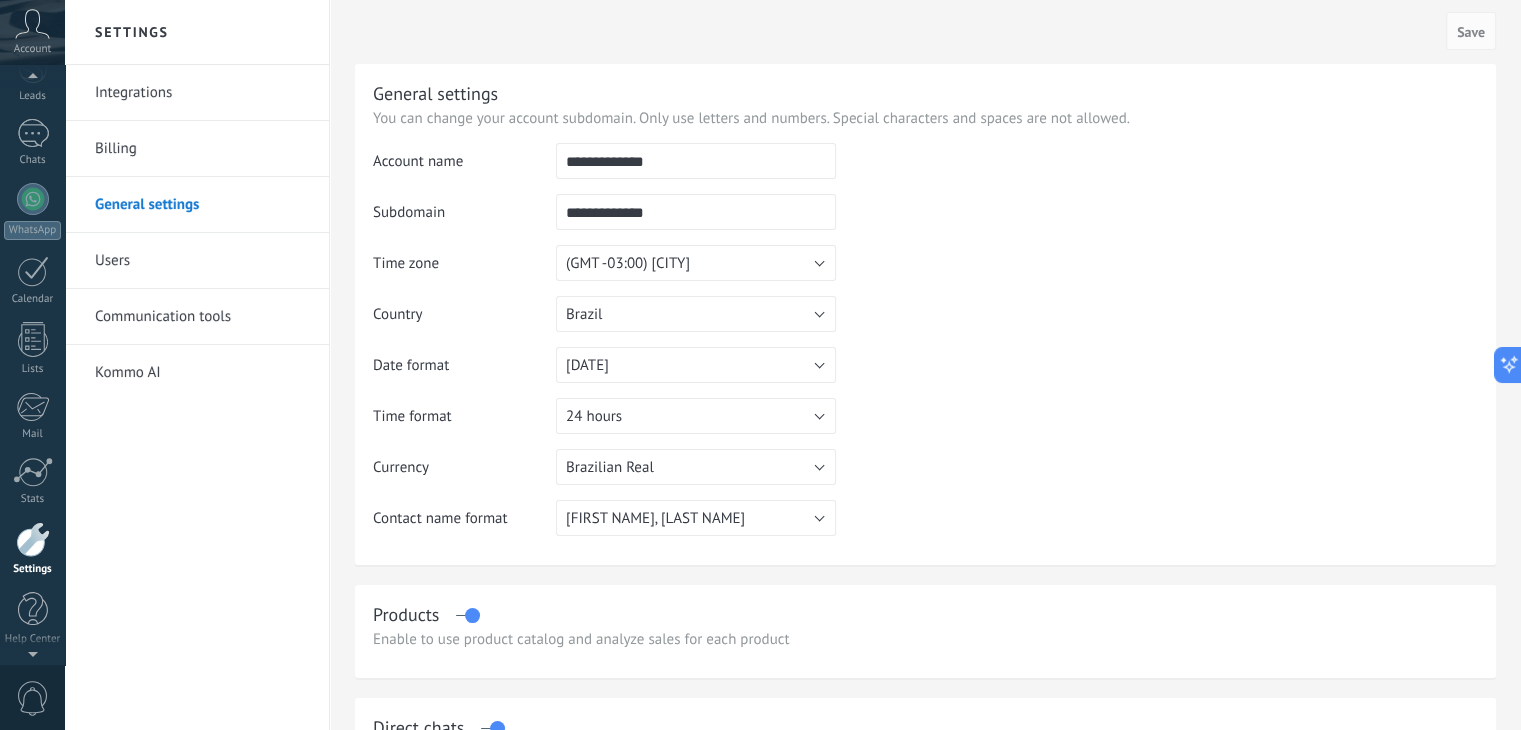 scroll, scrollTop: 63, scrollLeft: 0, axis: vertical 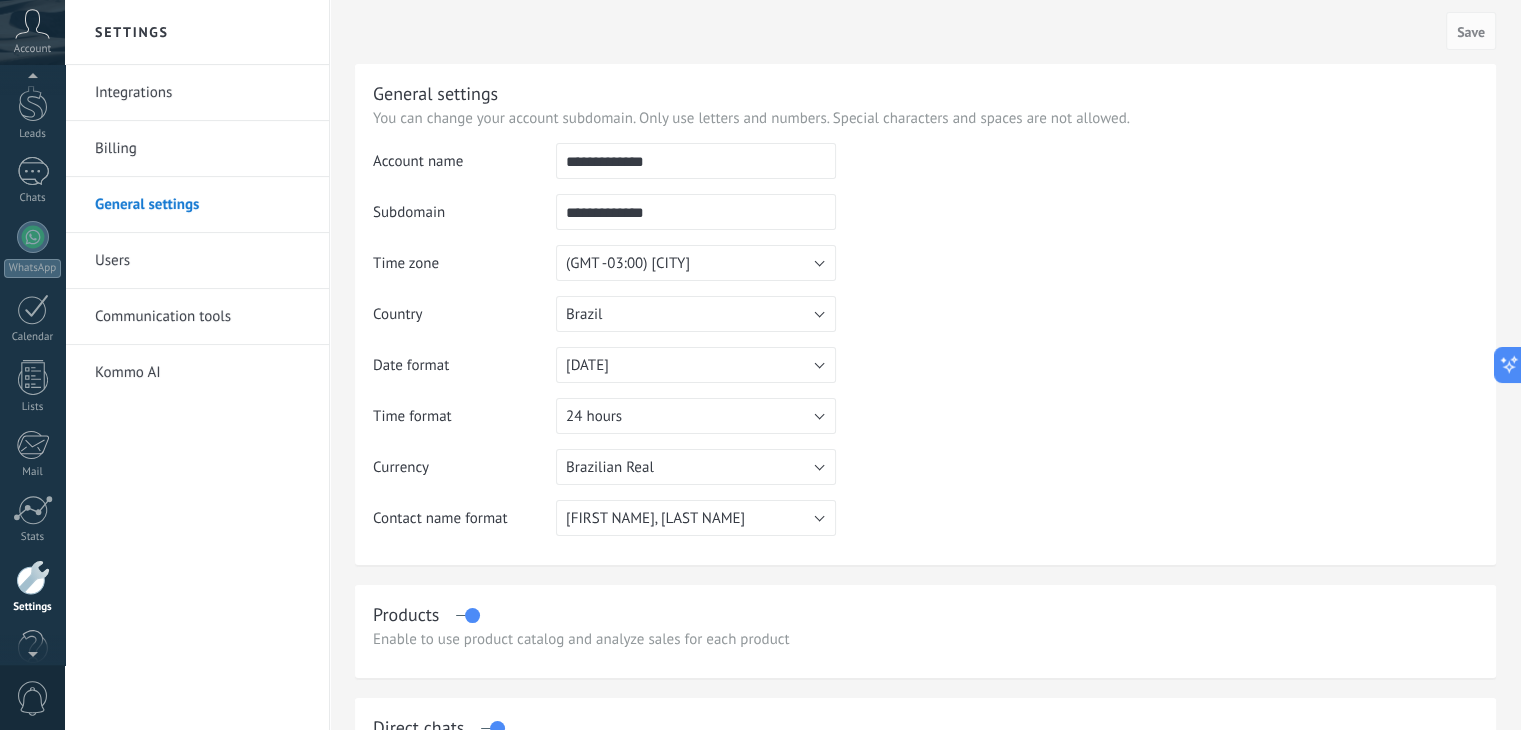 click on "Account" at bounding box center (32, 49) 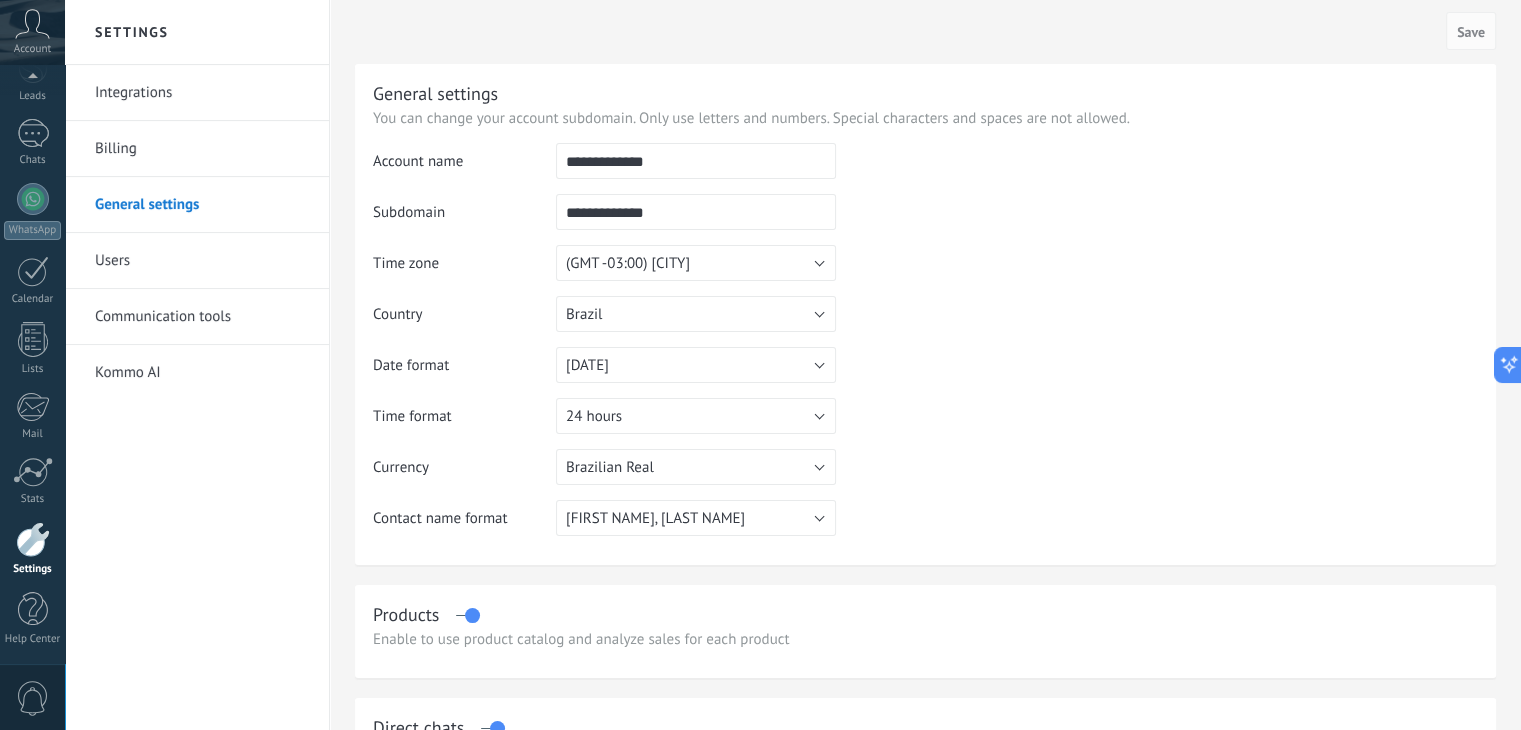 click at bounding box center (32, 24) 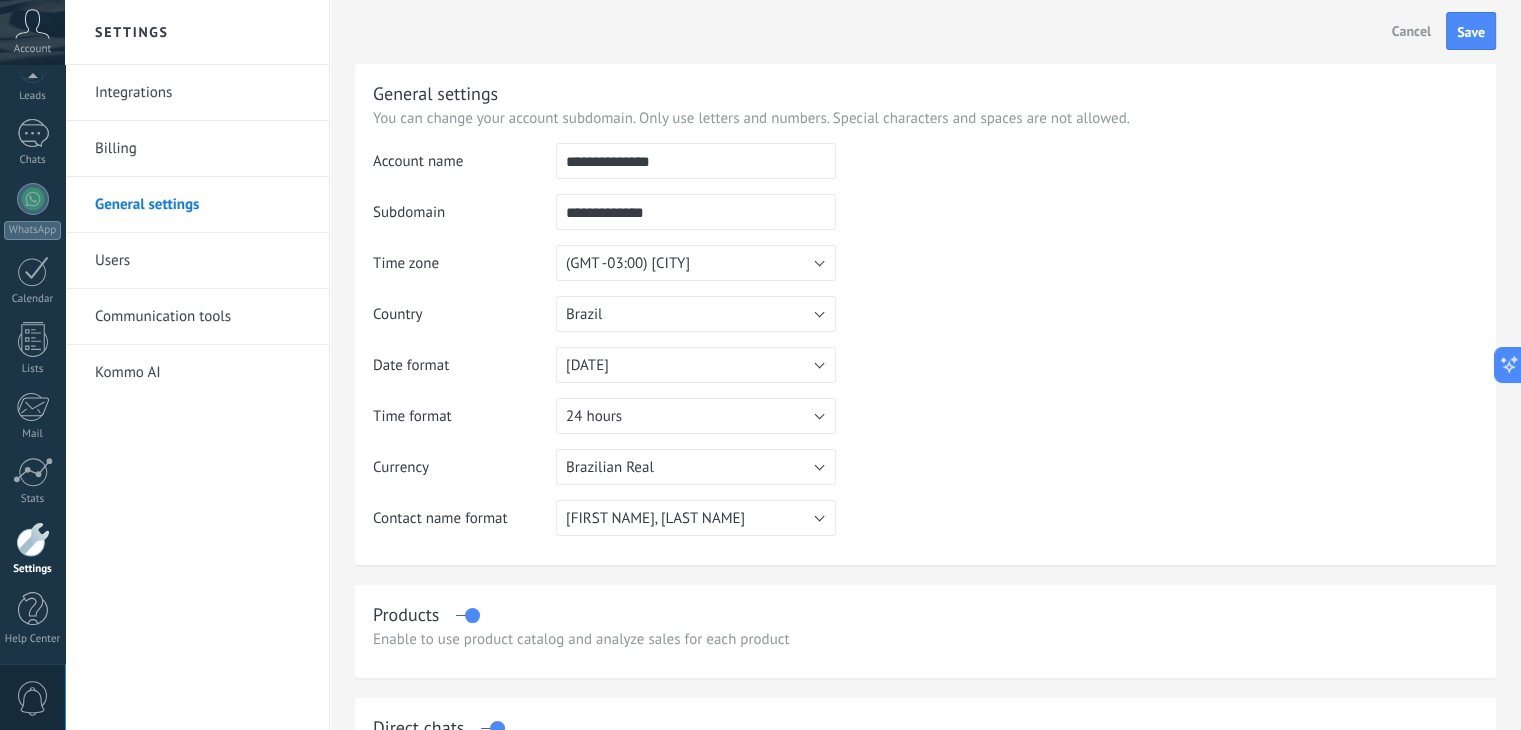 click on "**********" at bounding box center [696, 161] 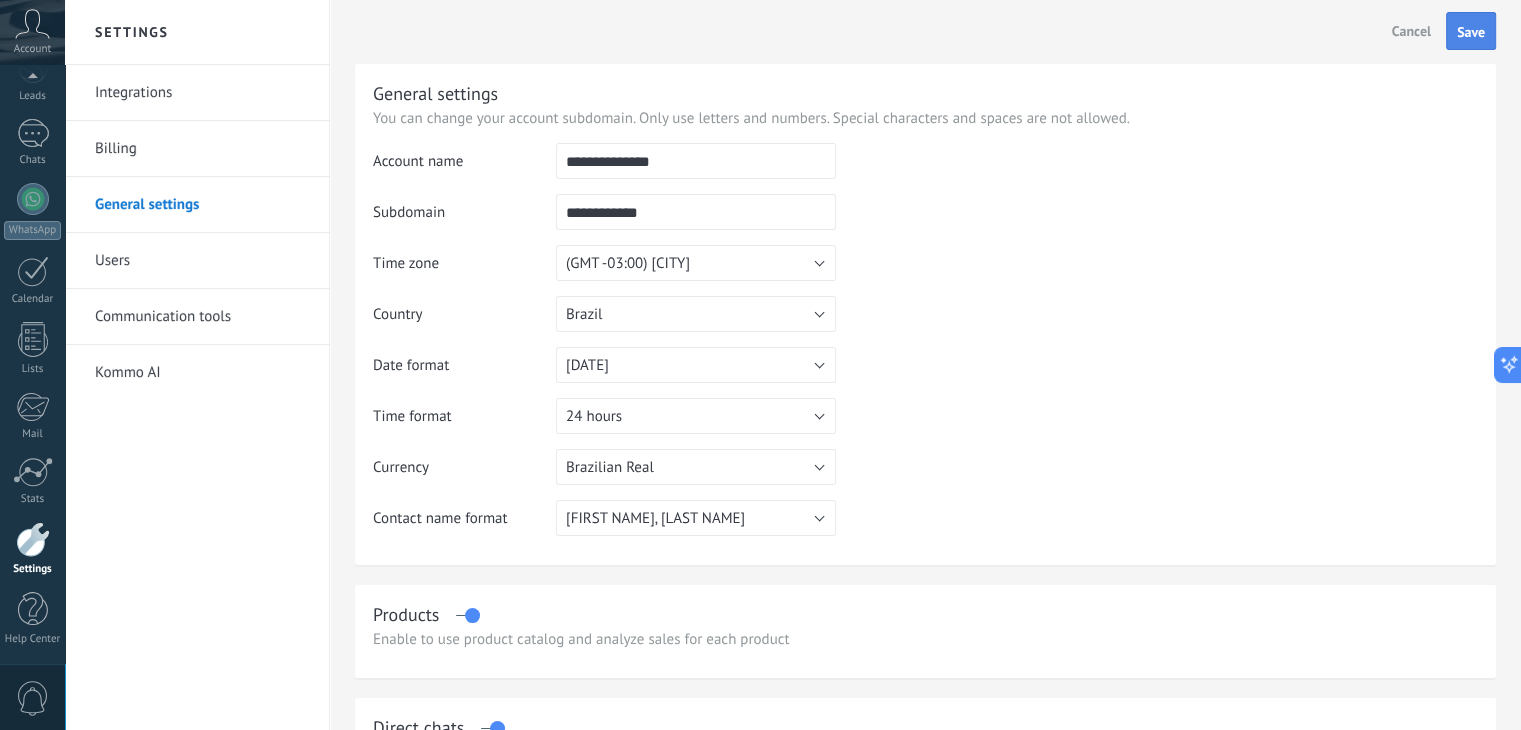 type on "**********" 